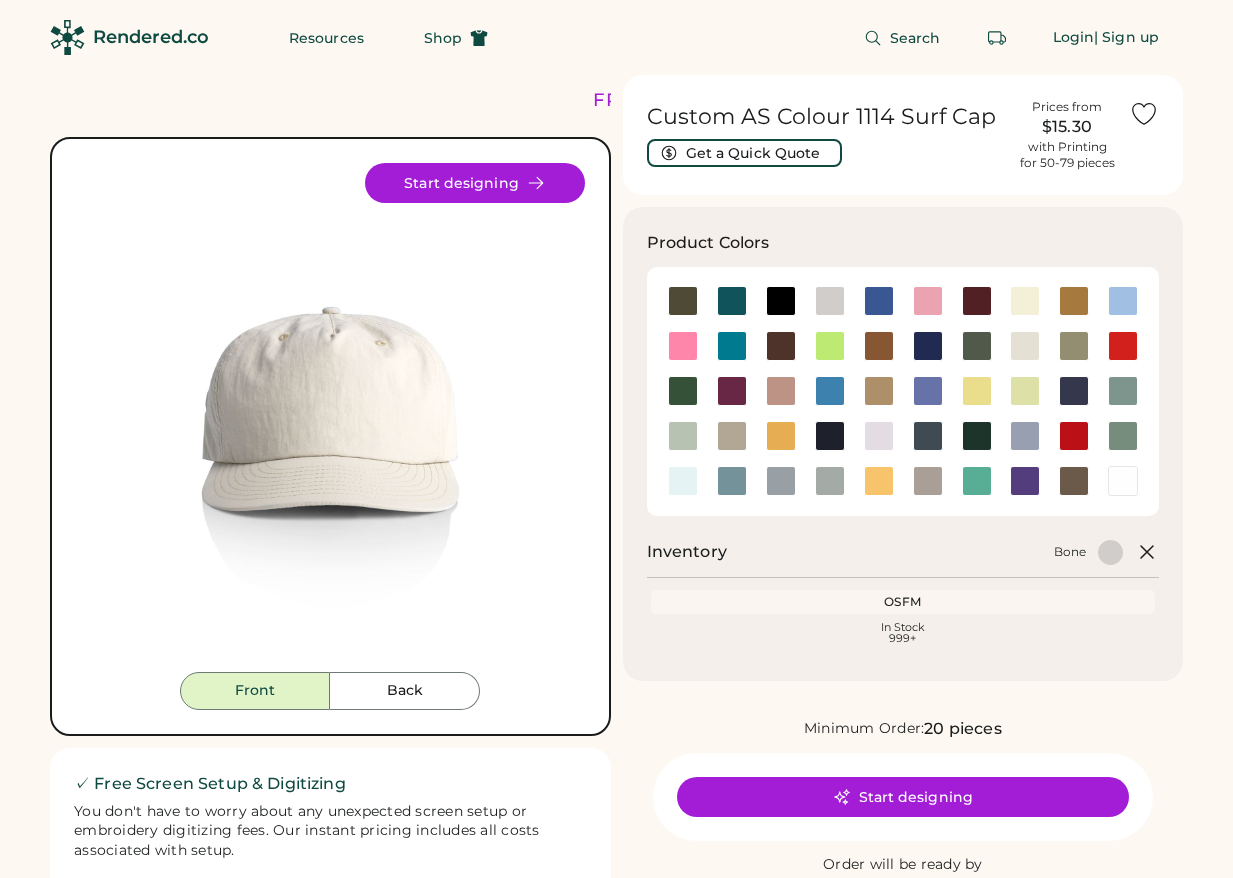 scroll, scrollTop: 0, scrollLeft: 0, axis: both 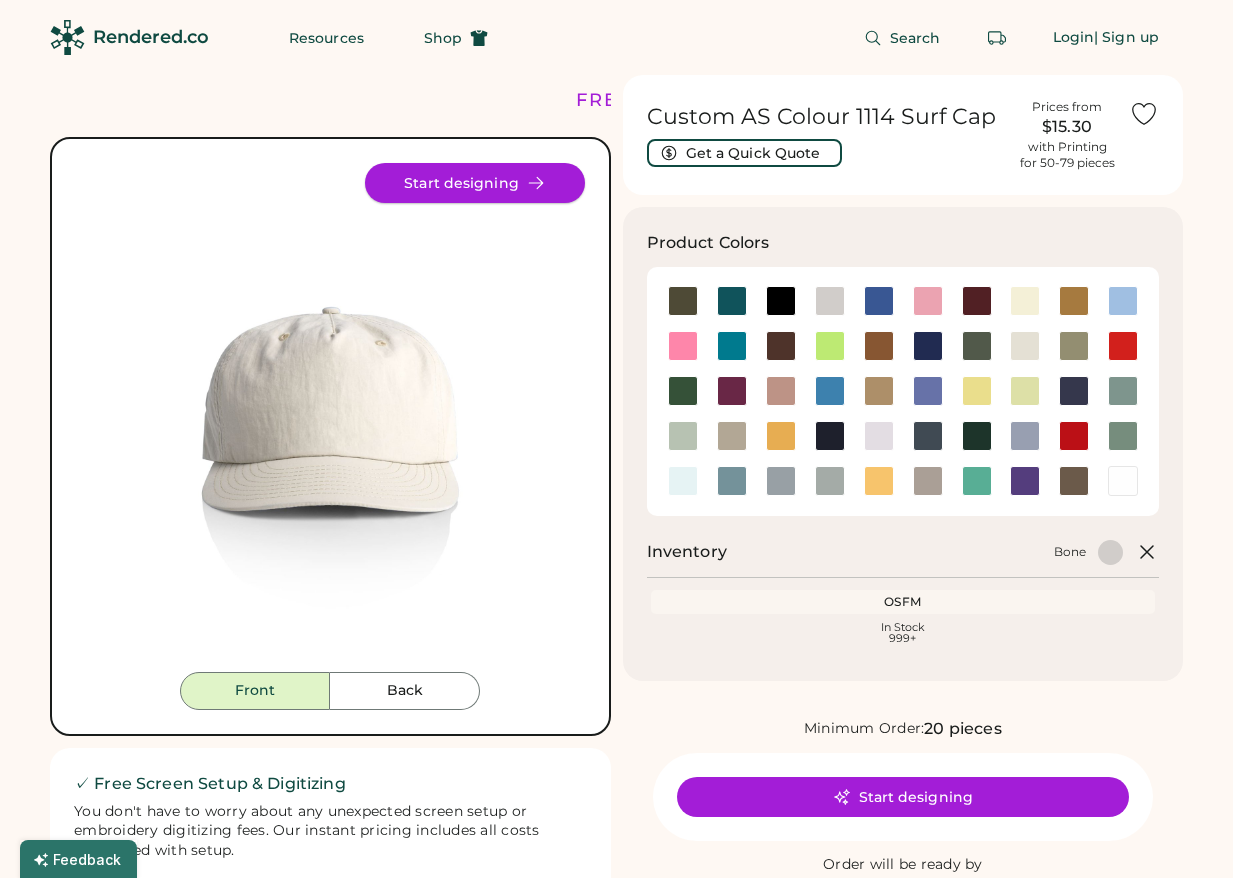 click on "Start designing" at bounding box center (475, 183) 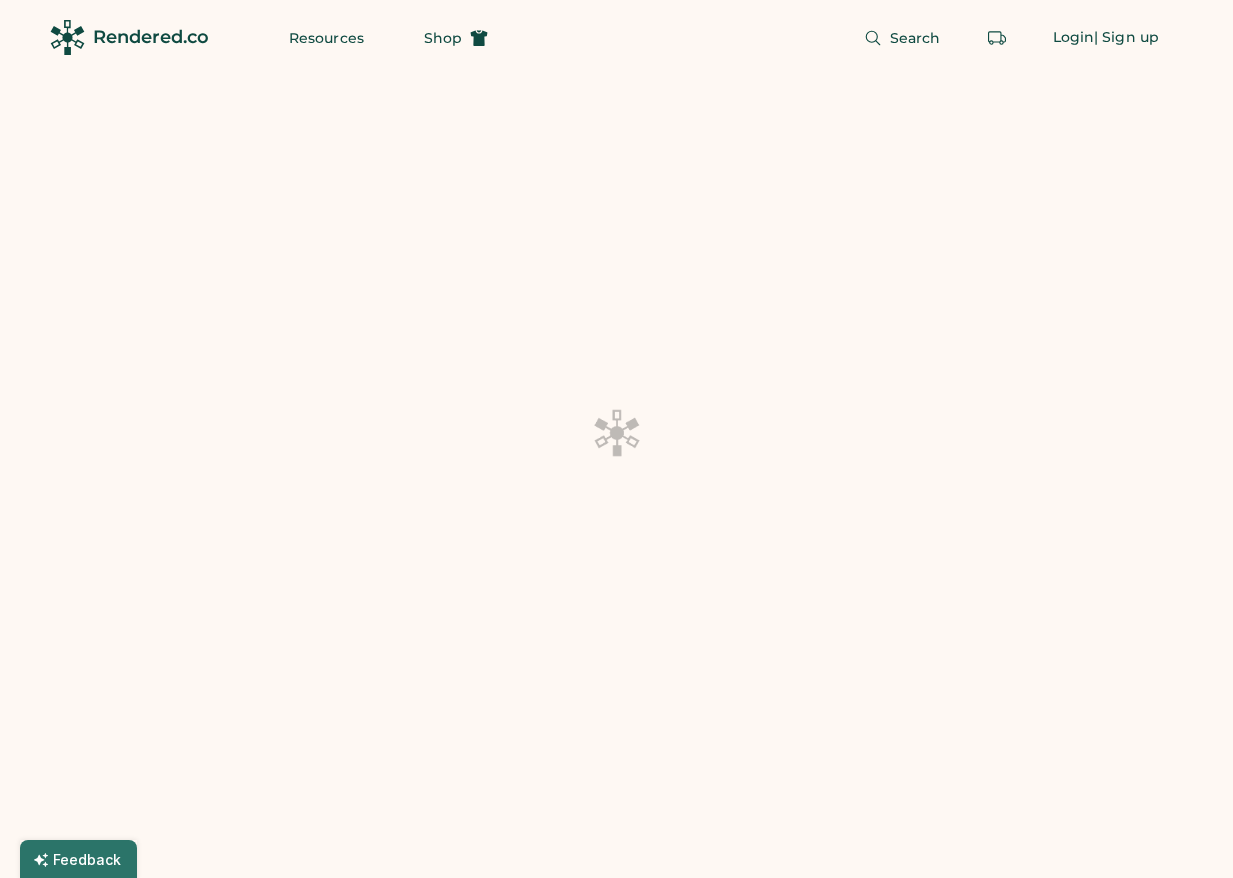 scroll, scrollTop: 0, scrollLeft: 0, axis: both 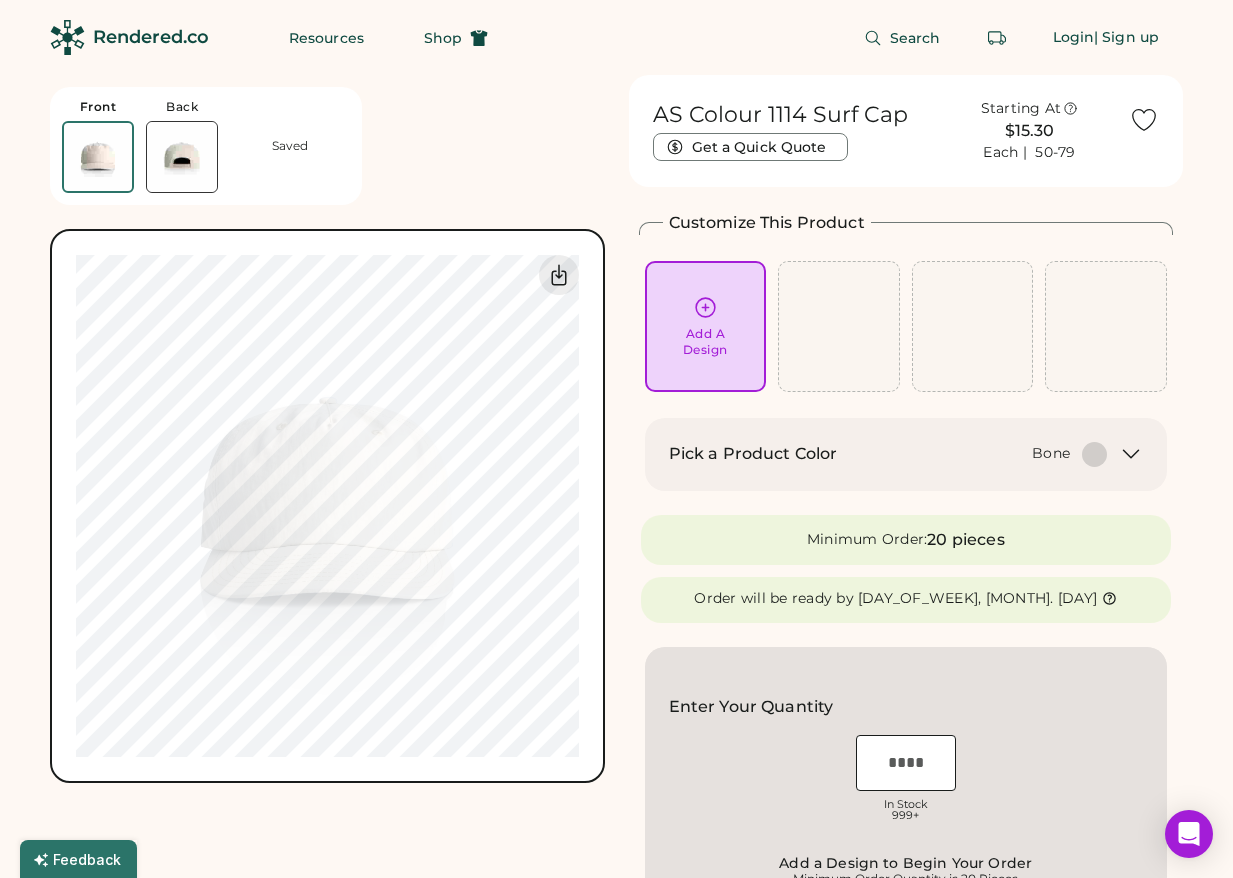 click on "Add A
Design" at bounding box center (705, 342) 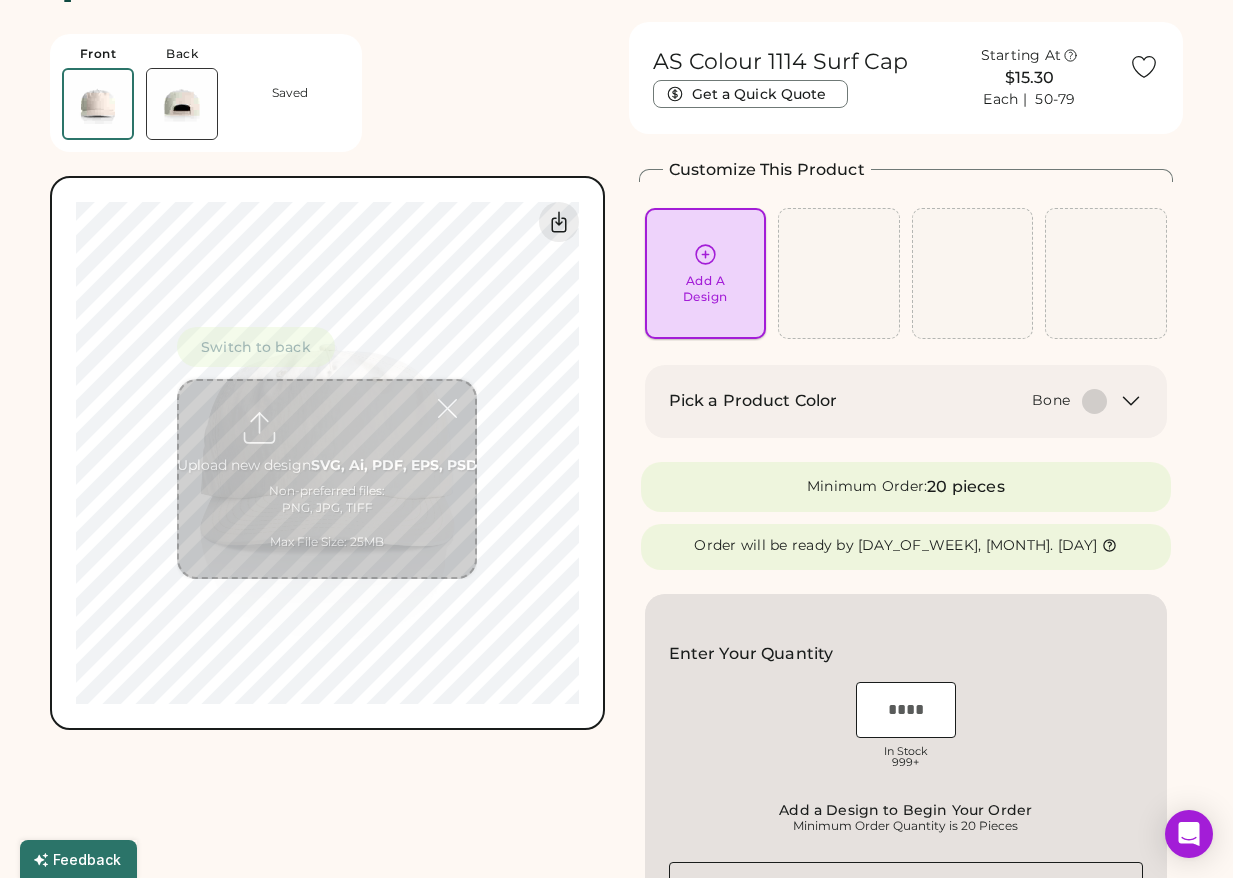 scroll, scrollTop: 75, scrollLeft: 0, axis: vertical 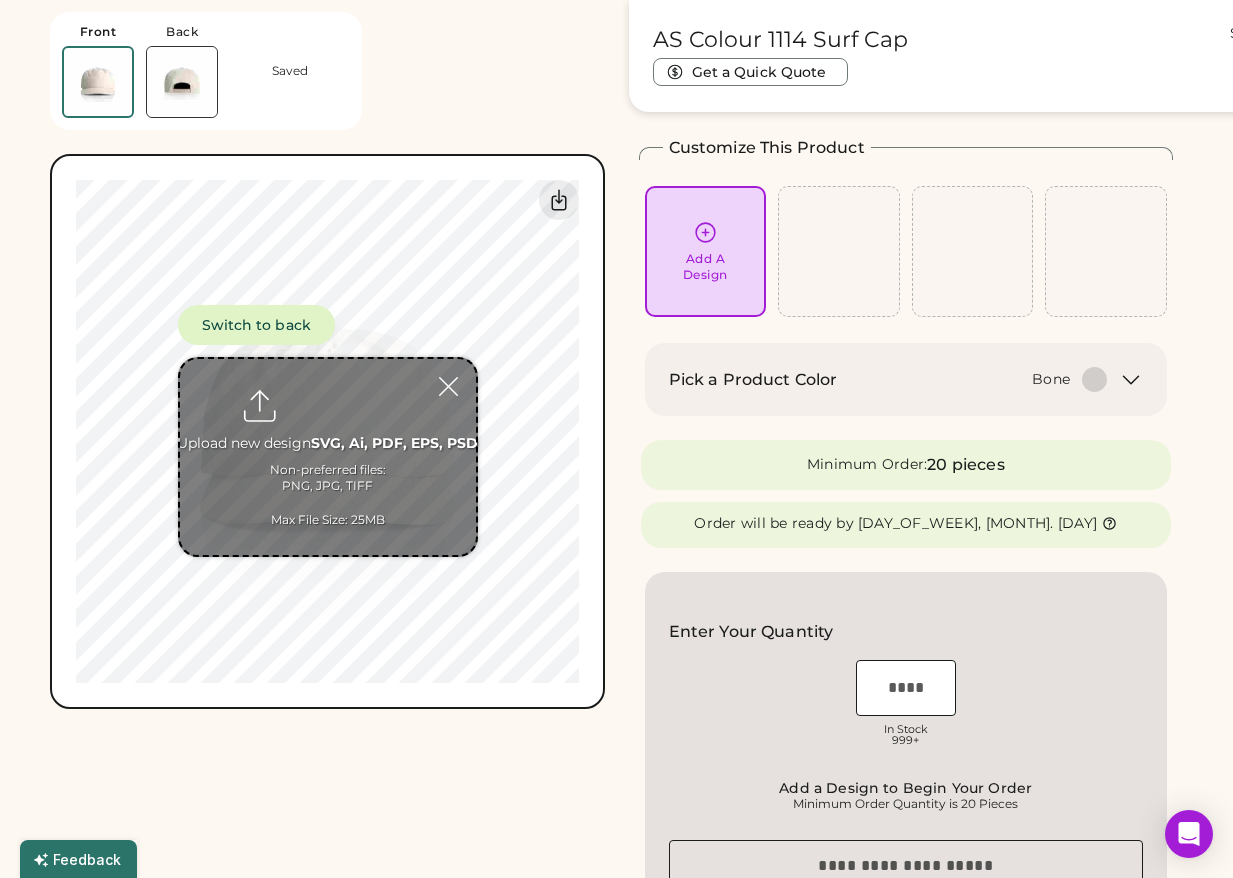 click at bounding box center (328, 457) 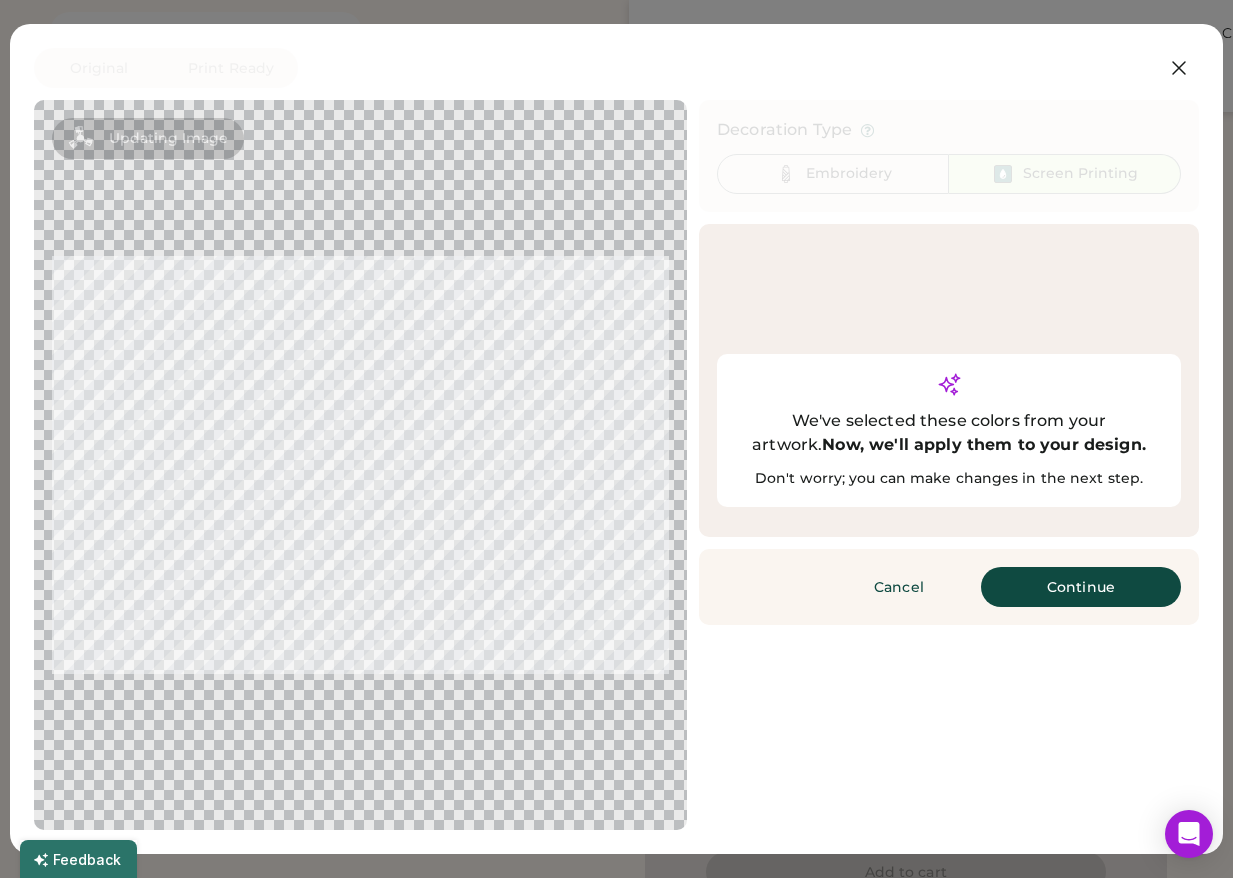 scroll, scrollTop: 238, scrollLeft: 0, axis: vertical 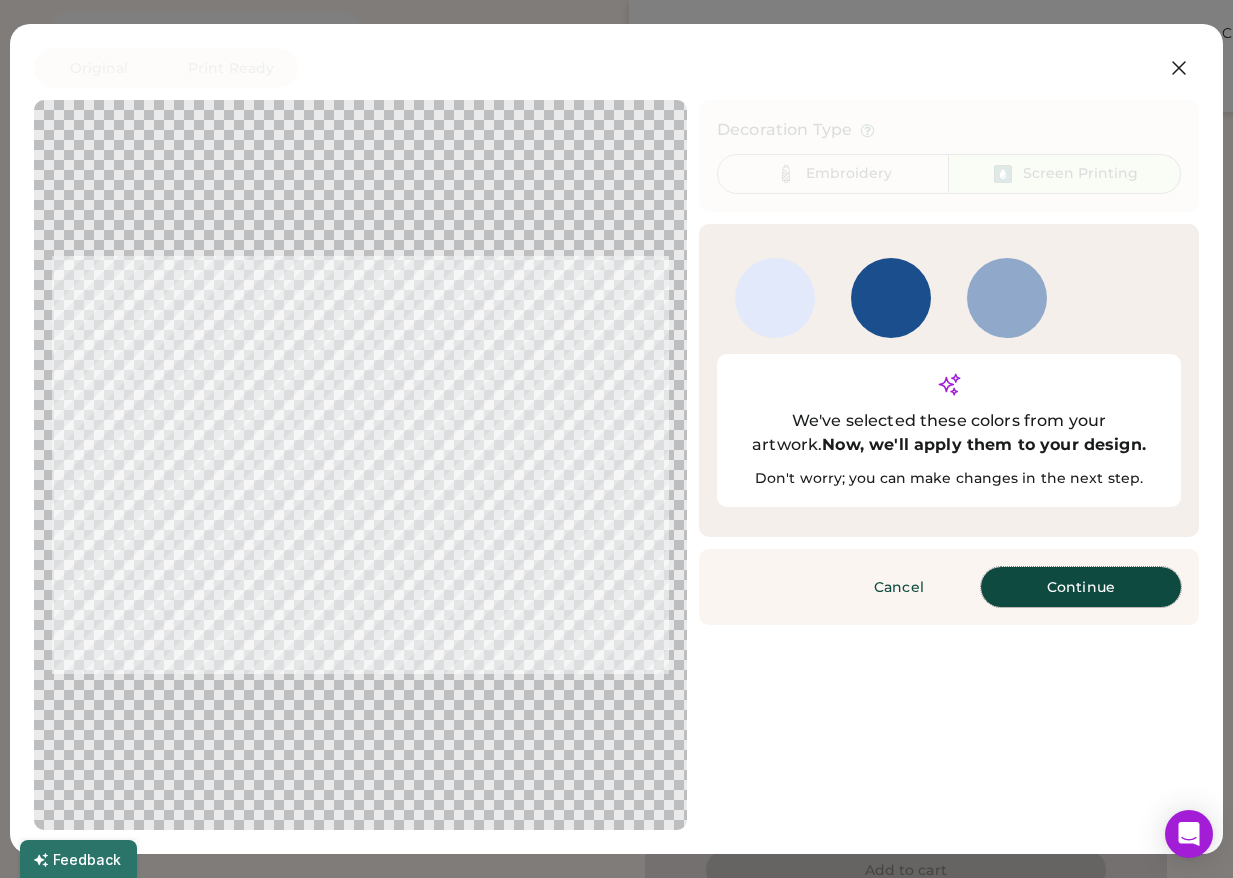 click on "Continue" at bounding box center [1081, 587] 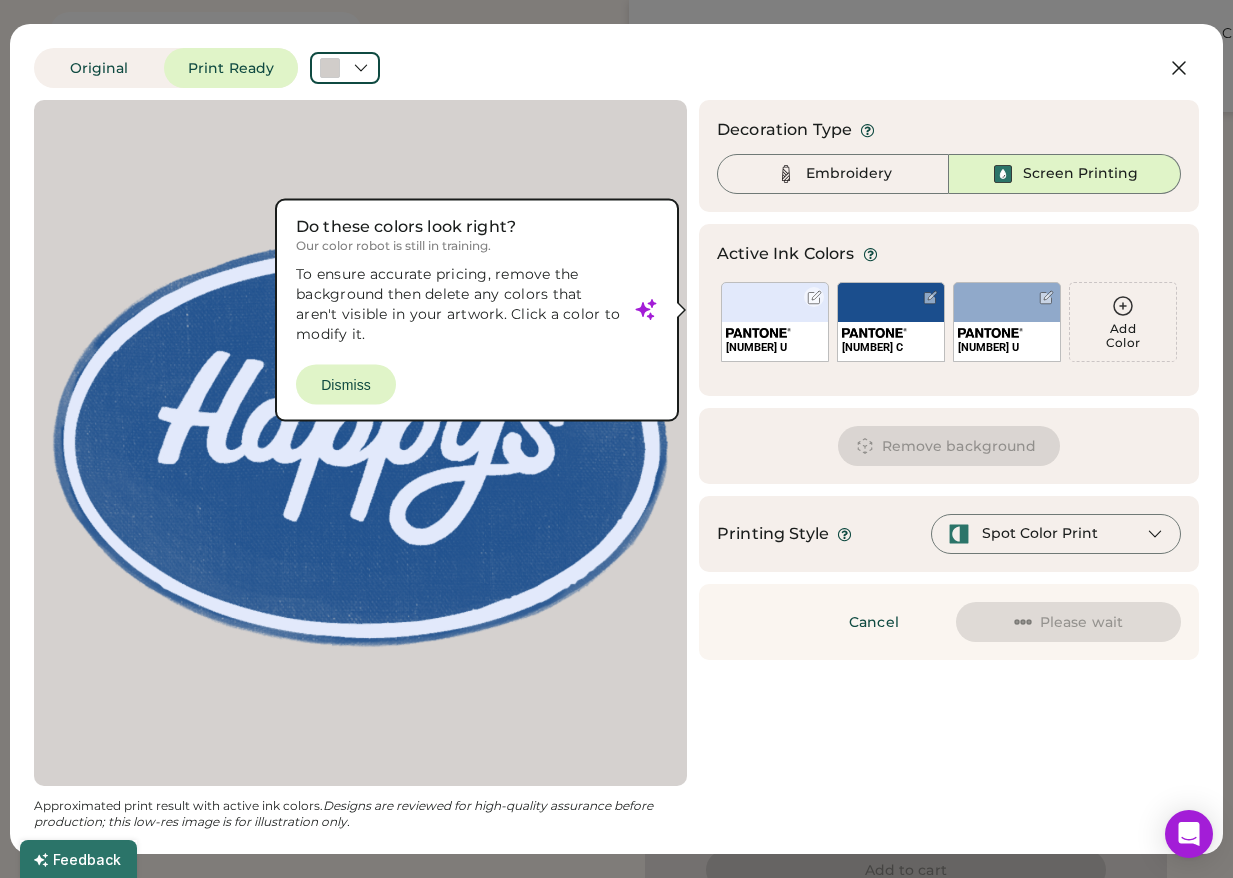 click on "656 U" at bounding box center (775, 322) 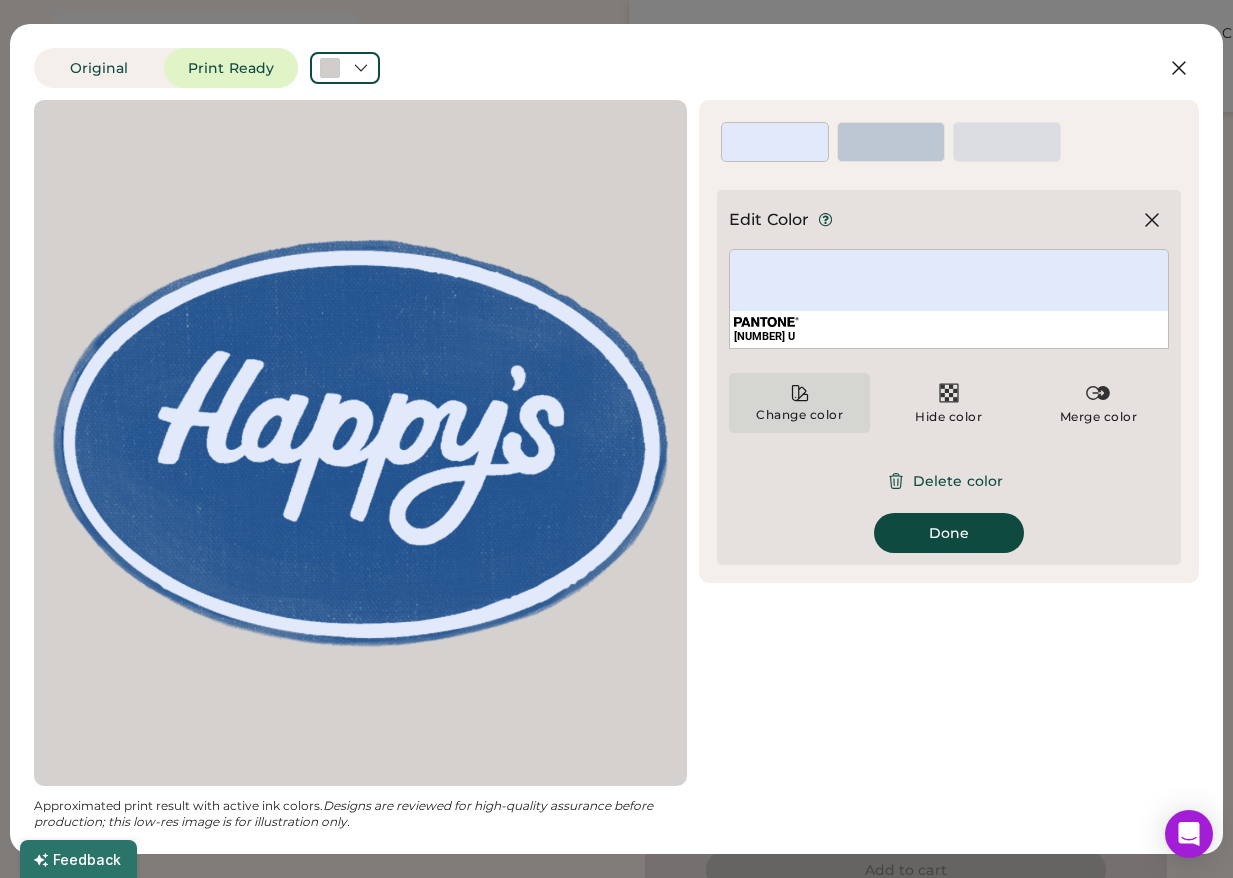 click at bounding box center (800, 393) 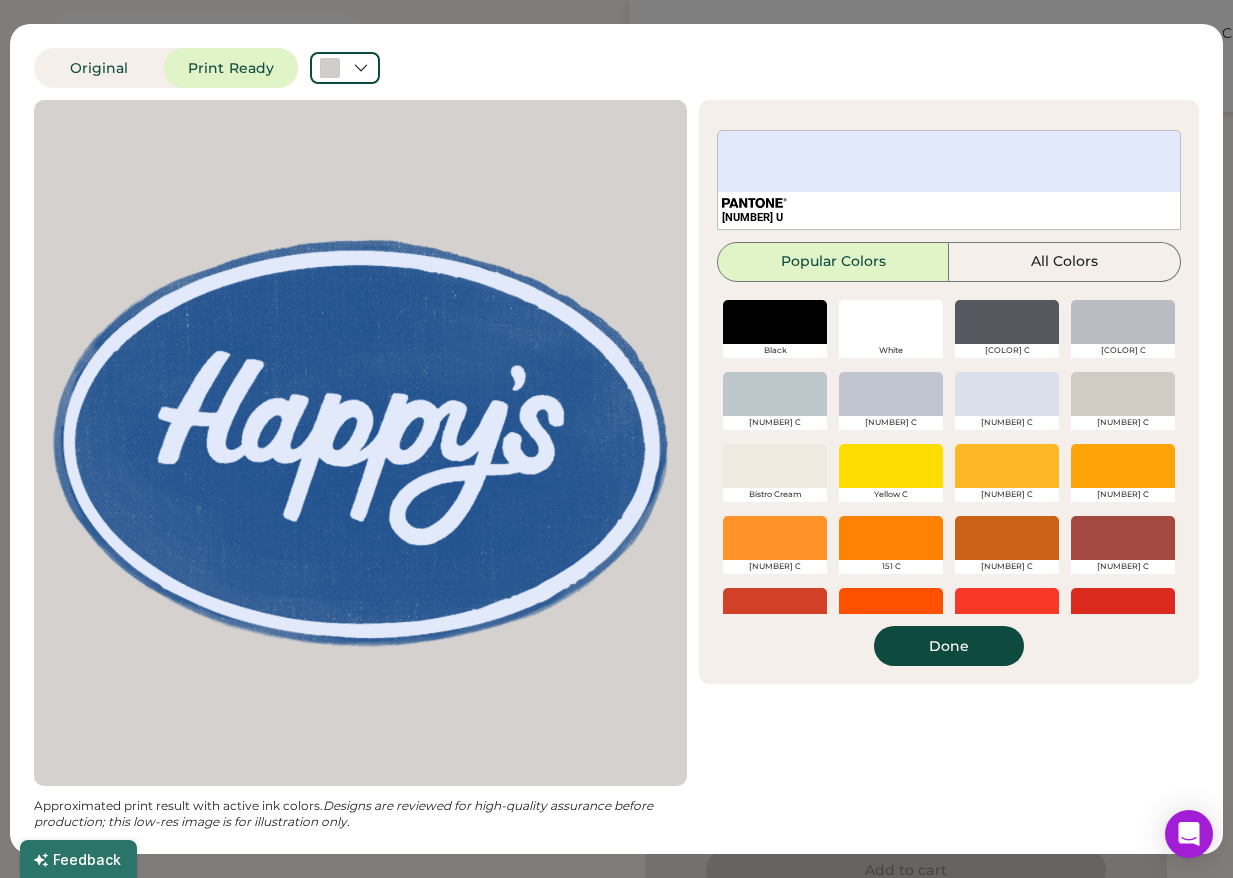 click at bounding box center (891, 322) 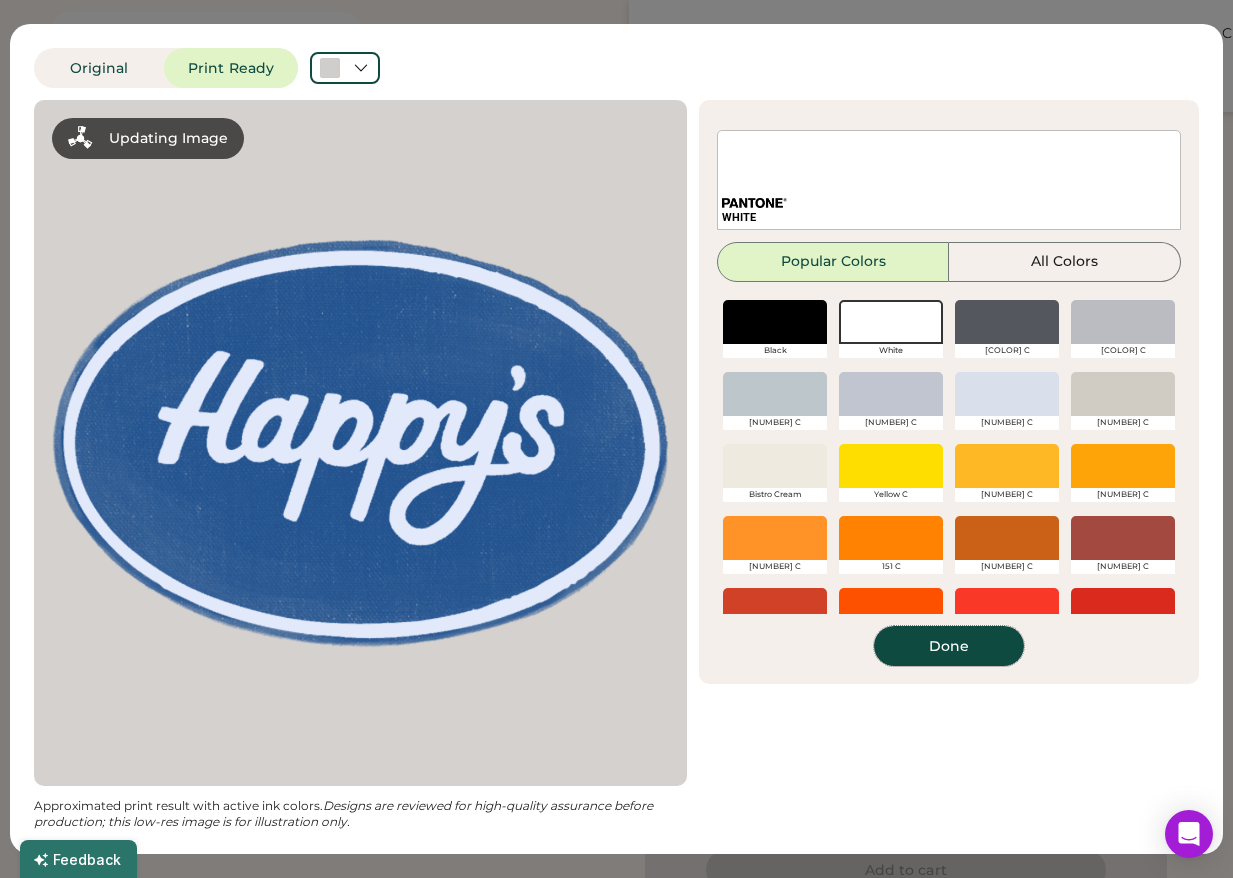click on "Done" at bounding box center (949, 646) 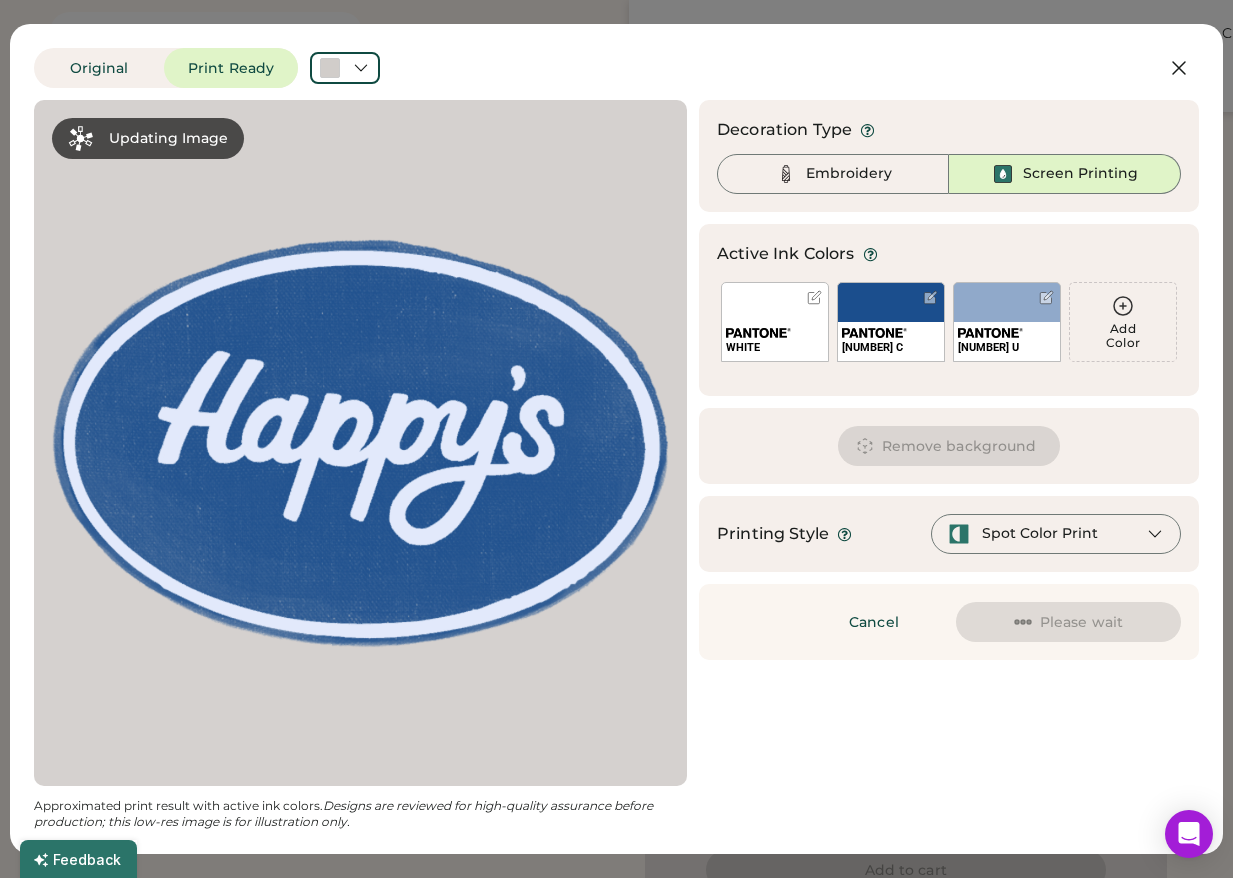 click at bounding box center [360, 443] 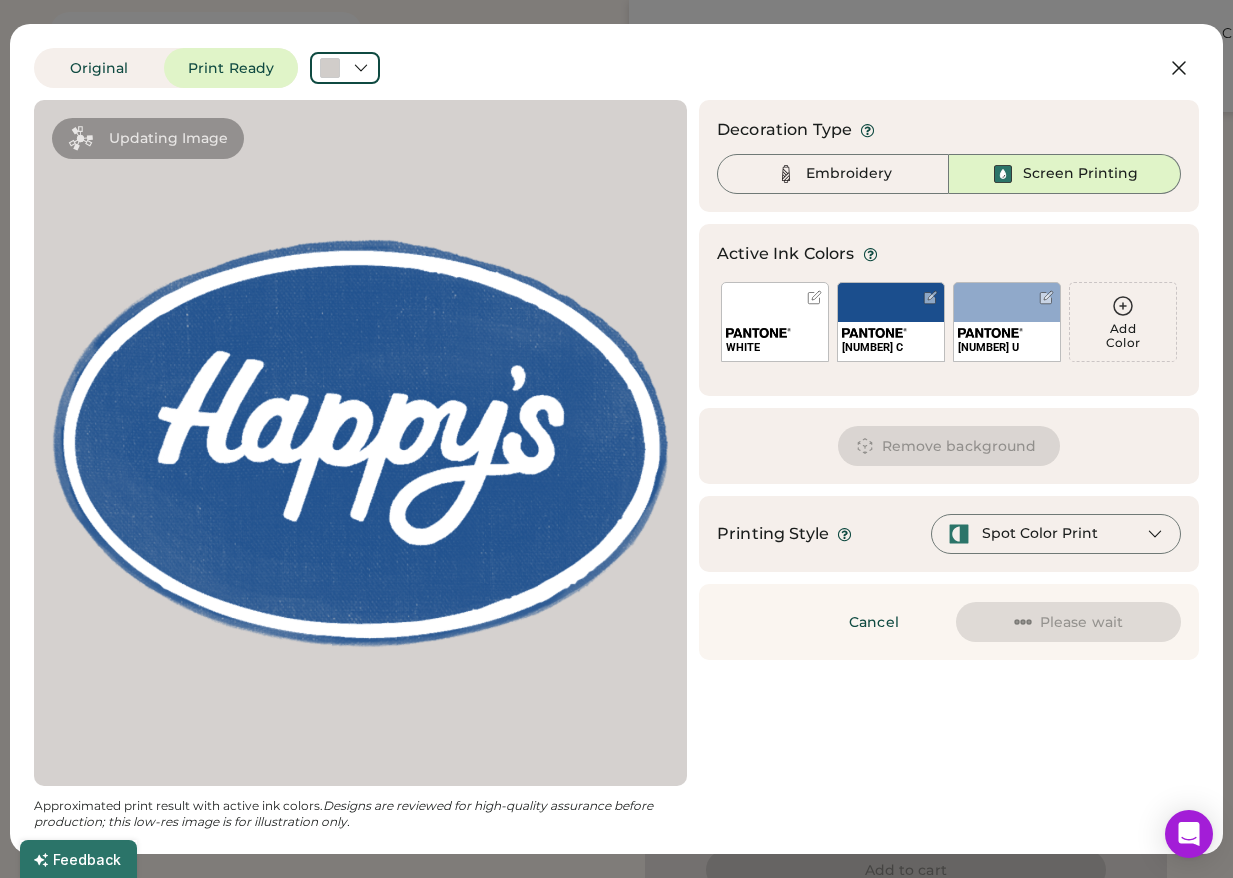 click at bounding box center [360, 443] 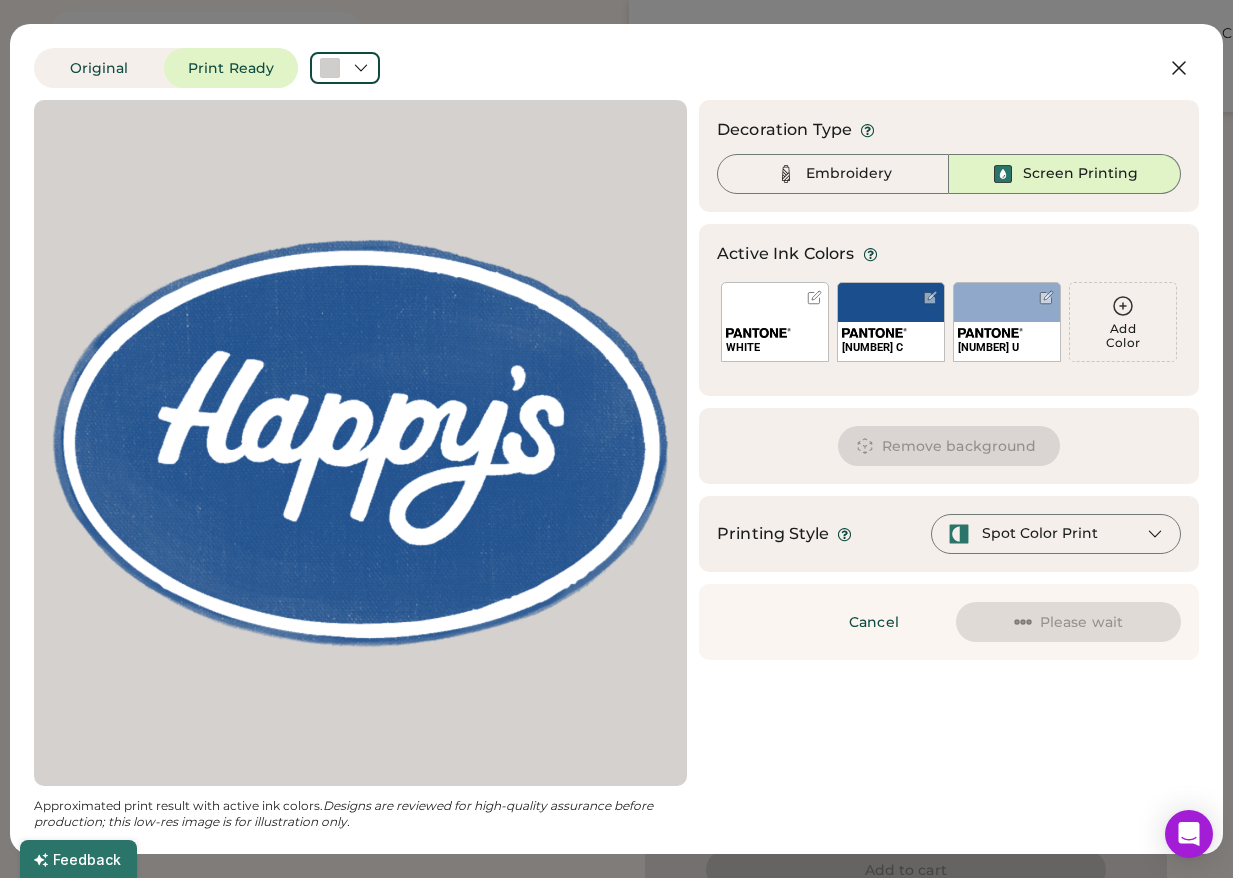 click at bounding box center (360, 443) 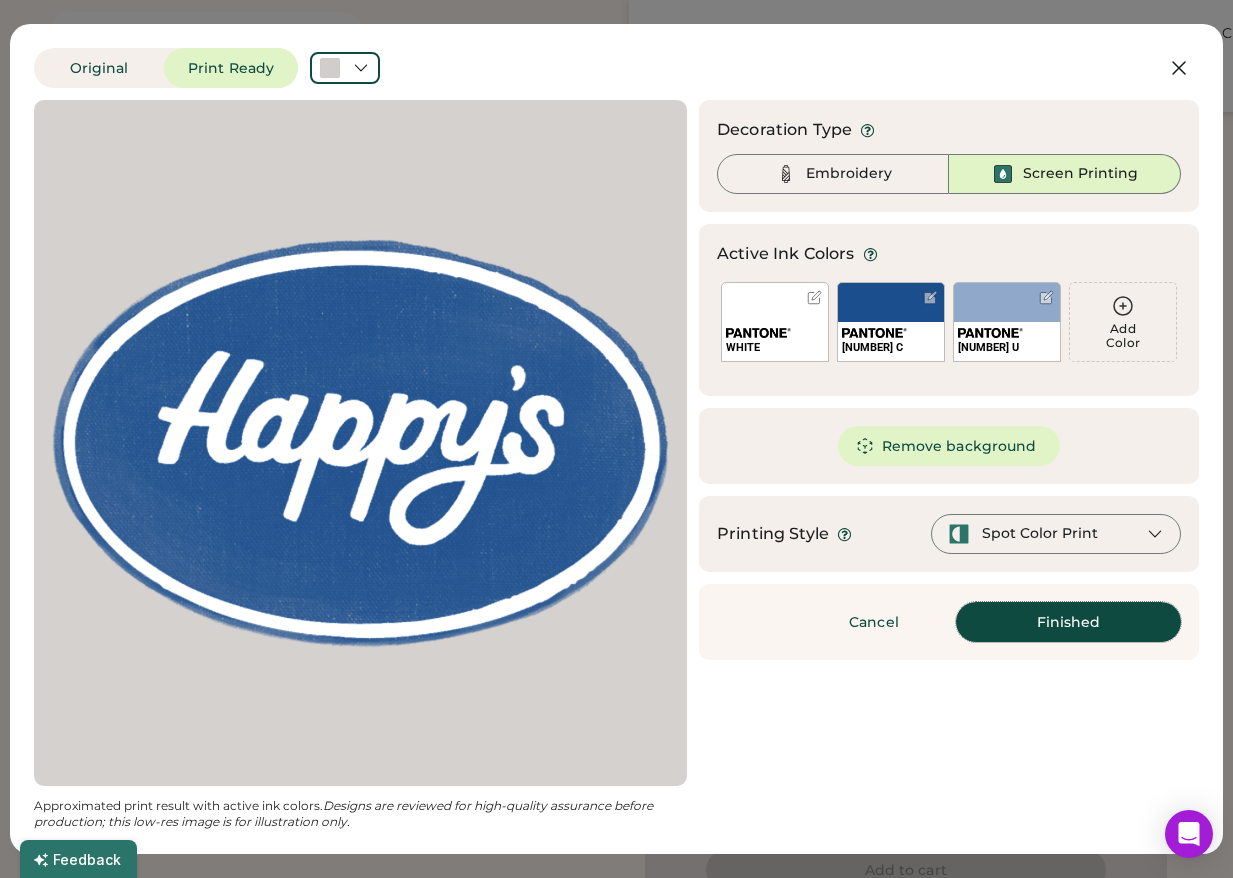 click on "Finished" at bounding box center [1068, 622] 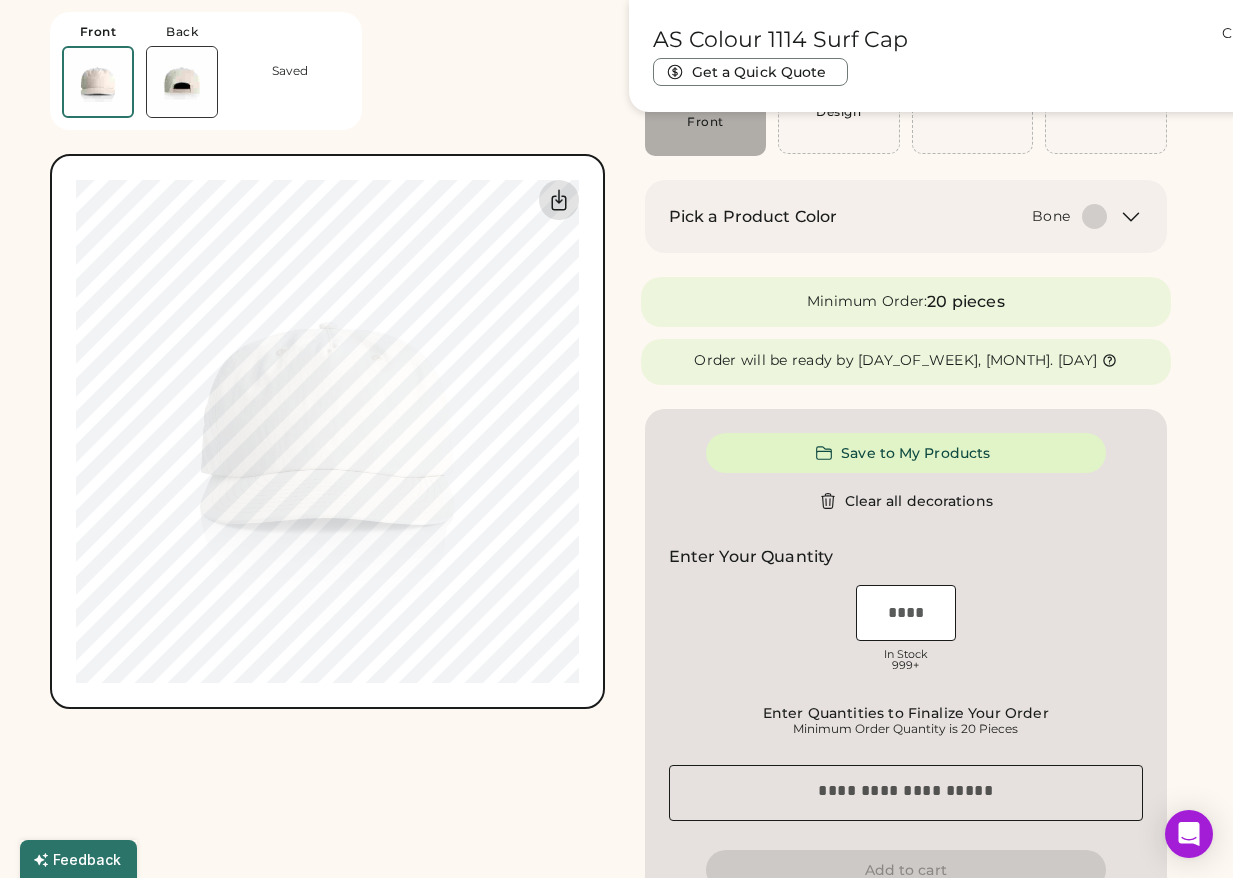 click at bounding box center [559, 200] 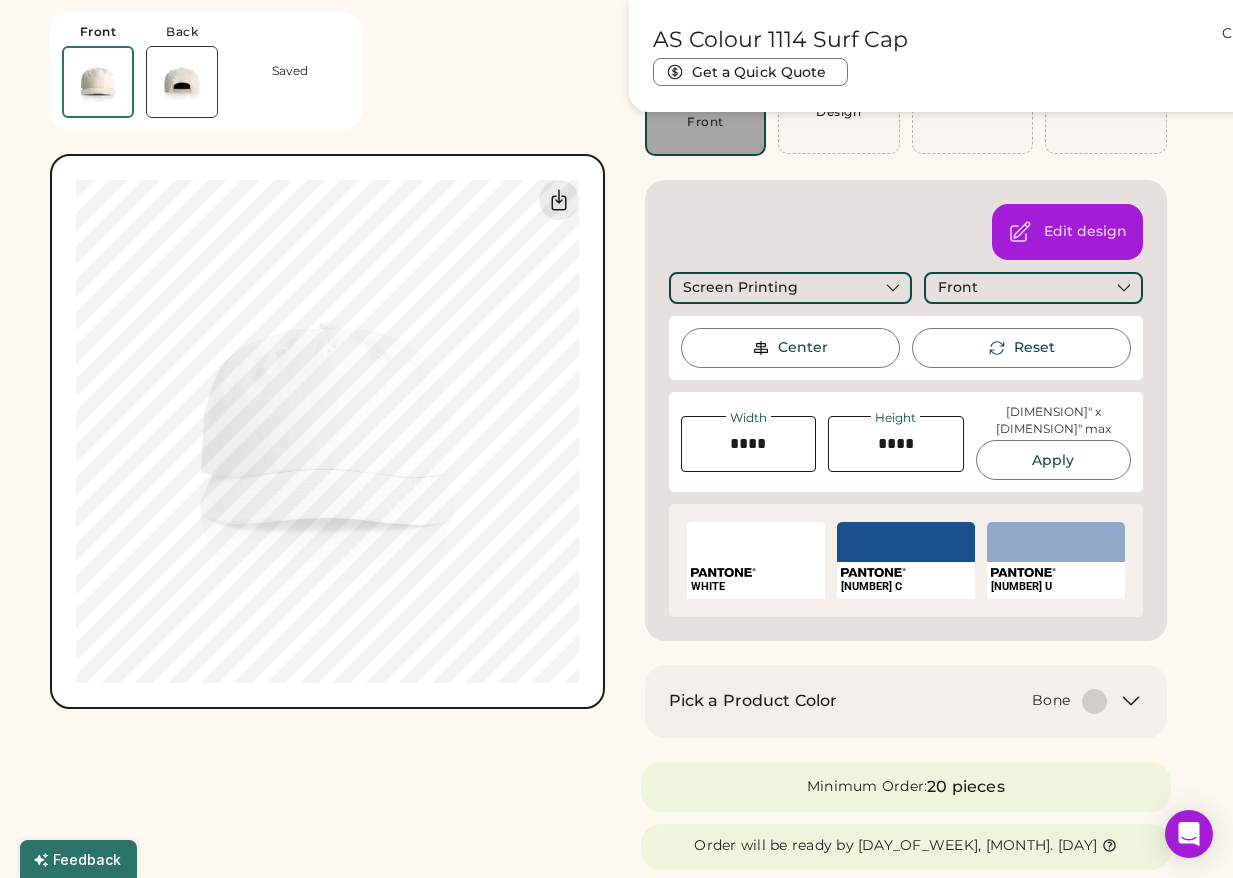 click at bounding box center [723, 573] 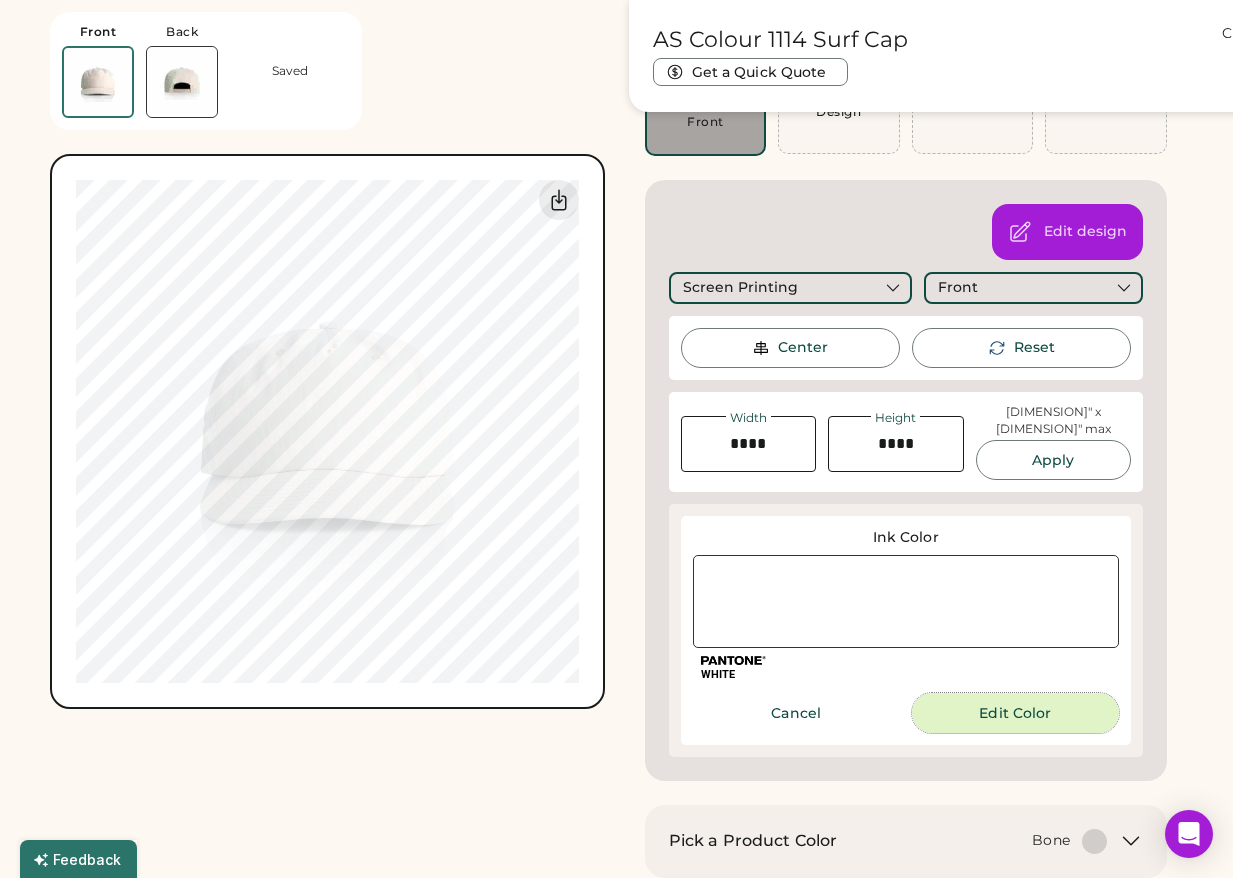 click on "•••• •••••" at bounding box center (1015, 713) 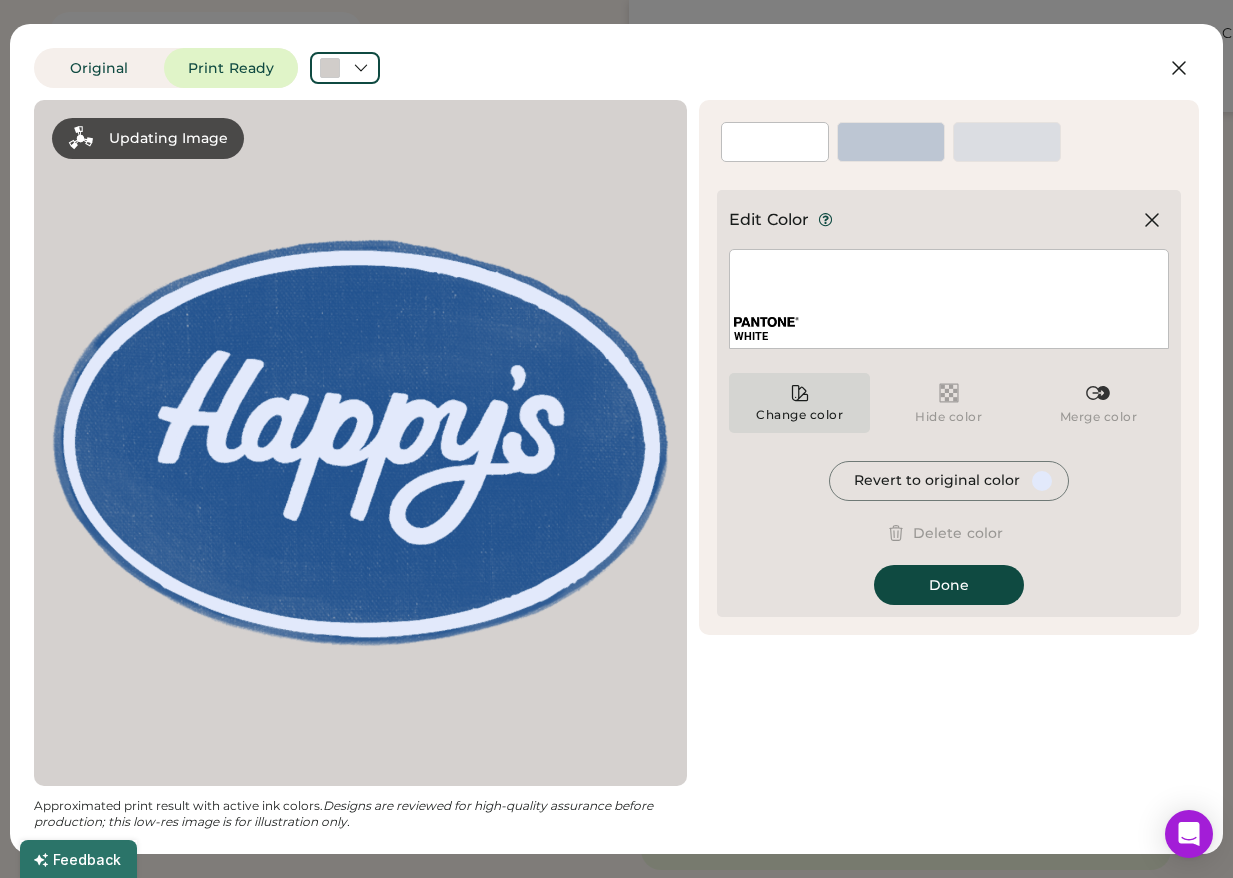 click on "Change color" at bounding box center (799, 403) 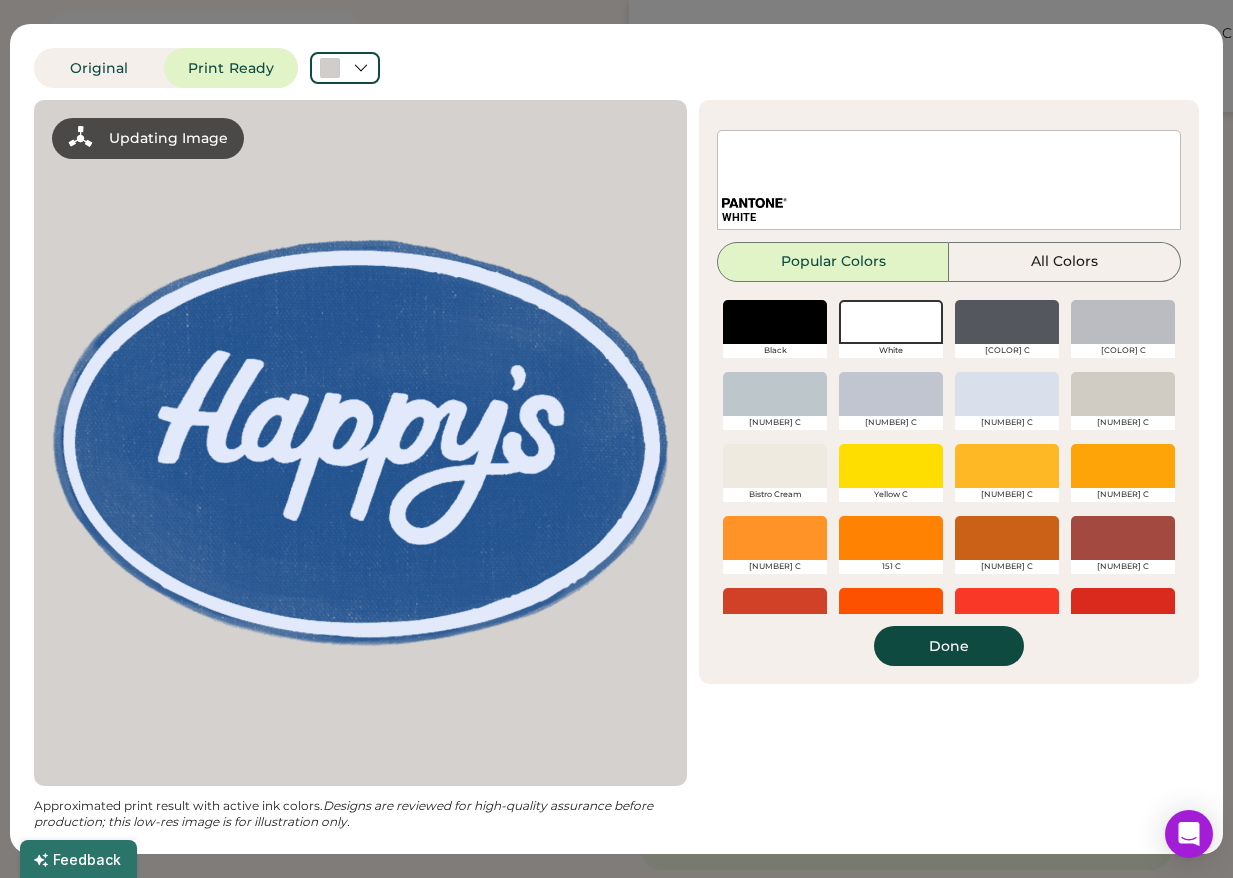 click at bounding box center (775, 466) 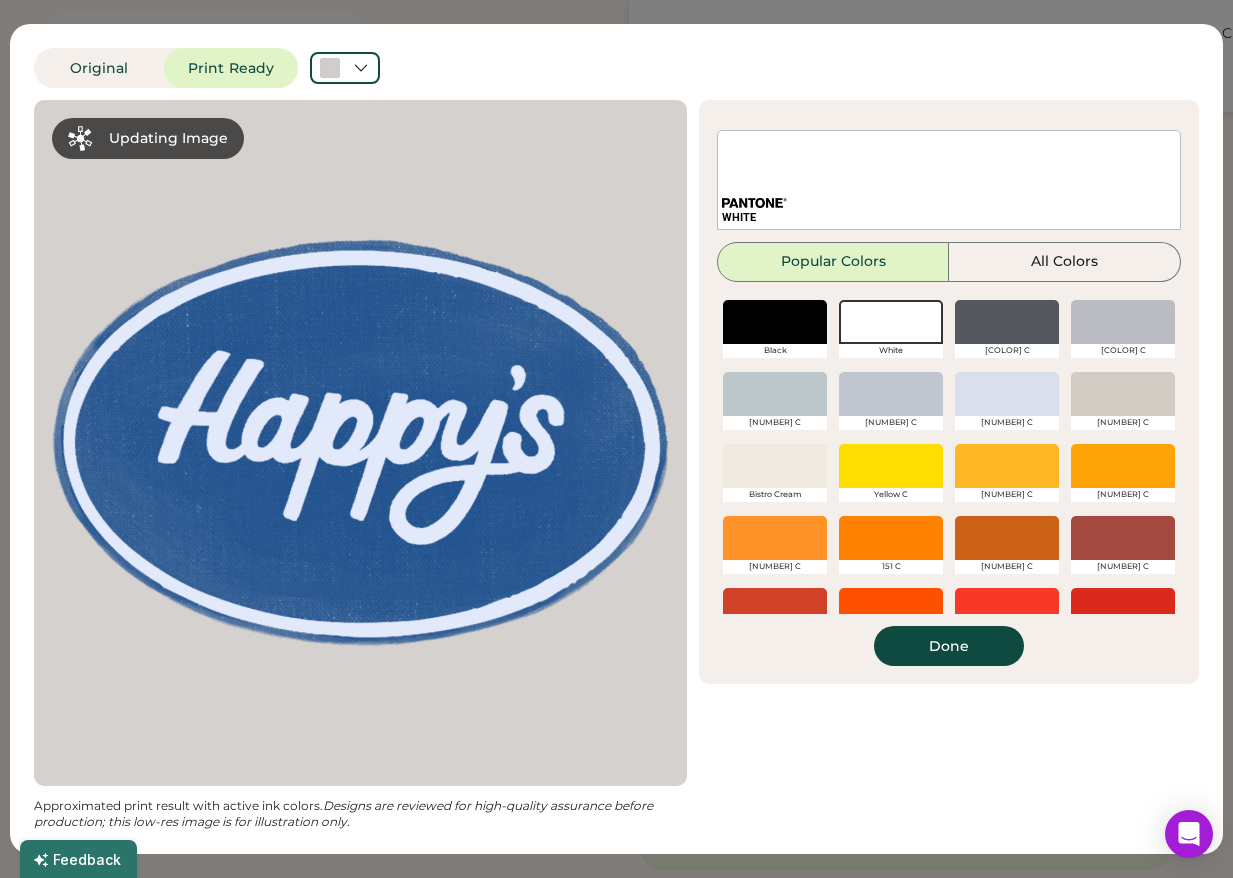 click at bounding box center [775, 466] 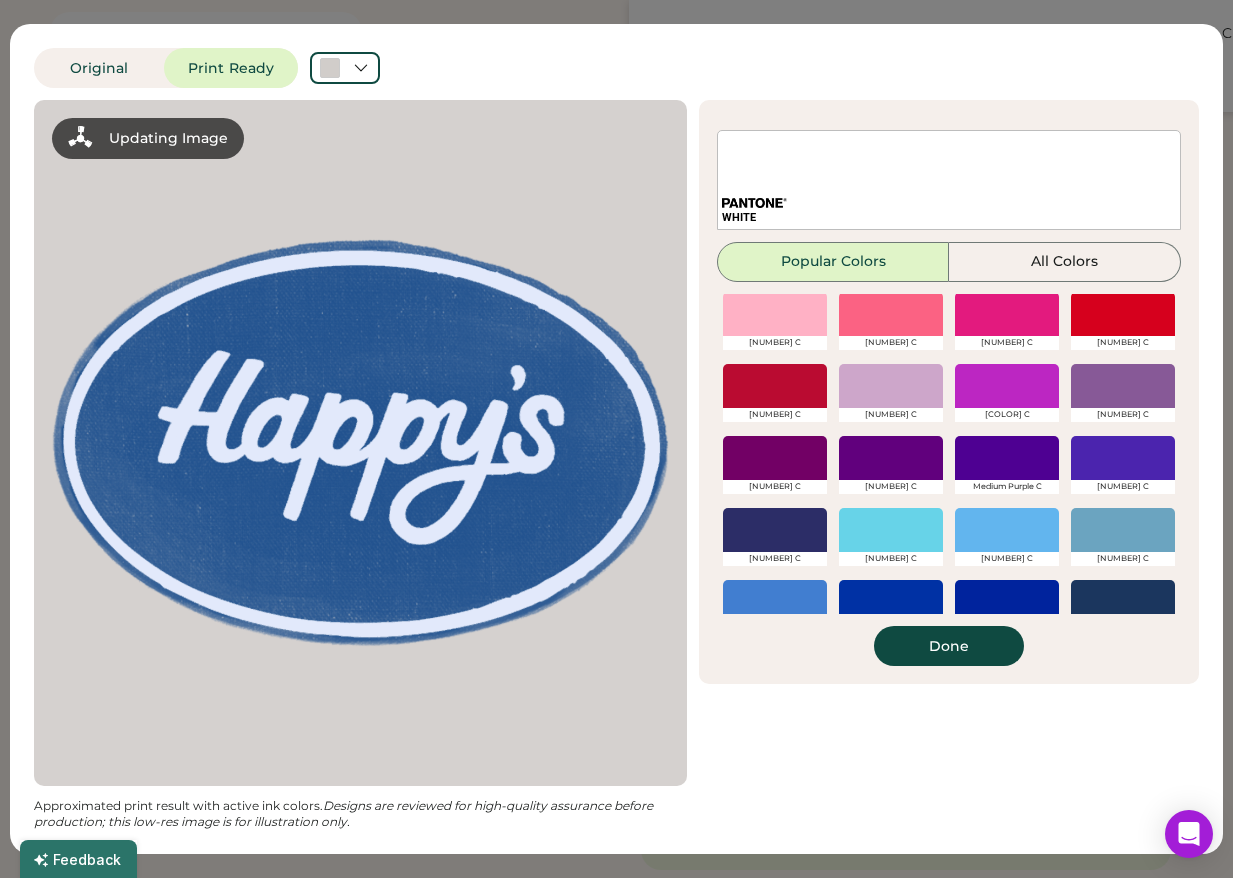 scroll, scrollTop: 381, scrollLeft: 0, axis: vertical 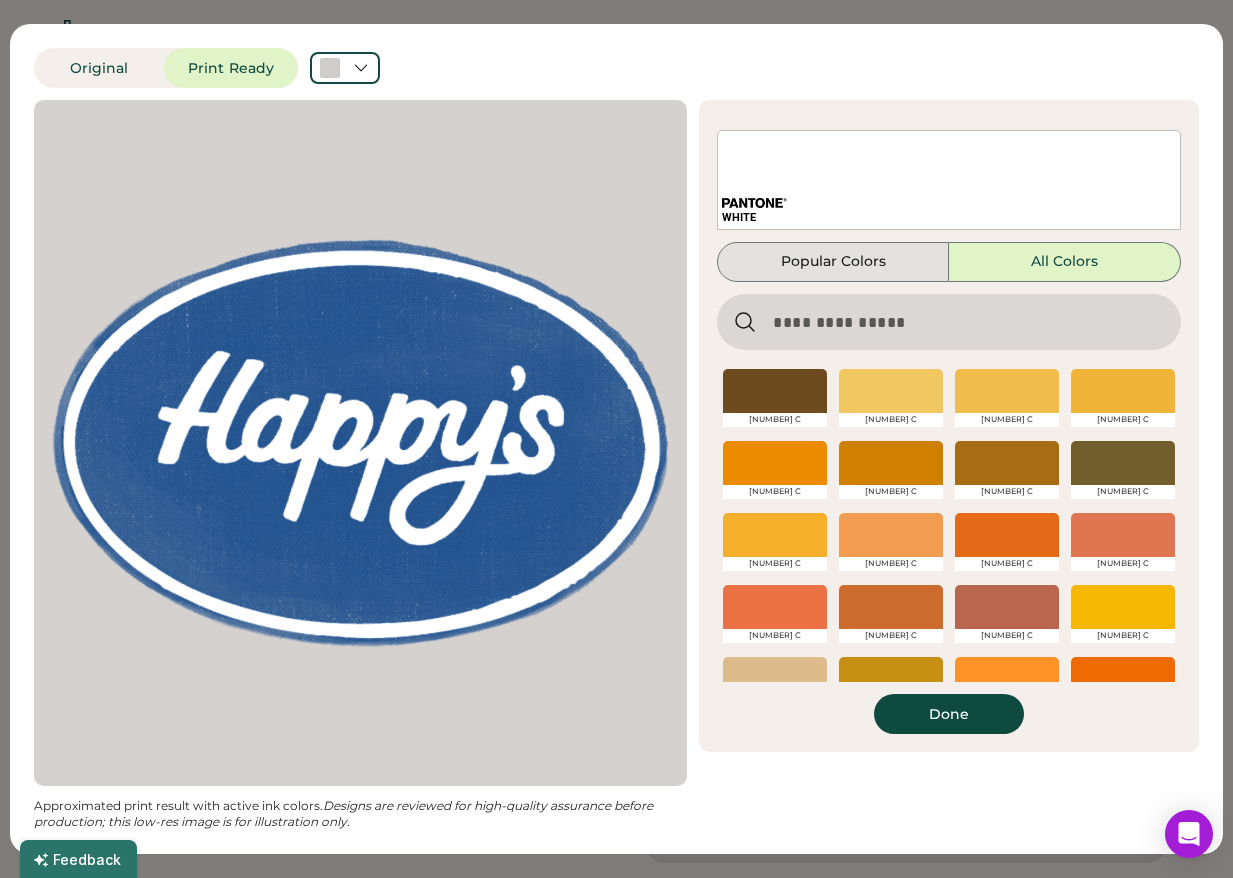 click on "Popular Colors" at bounding box center (833, 262) 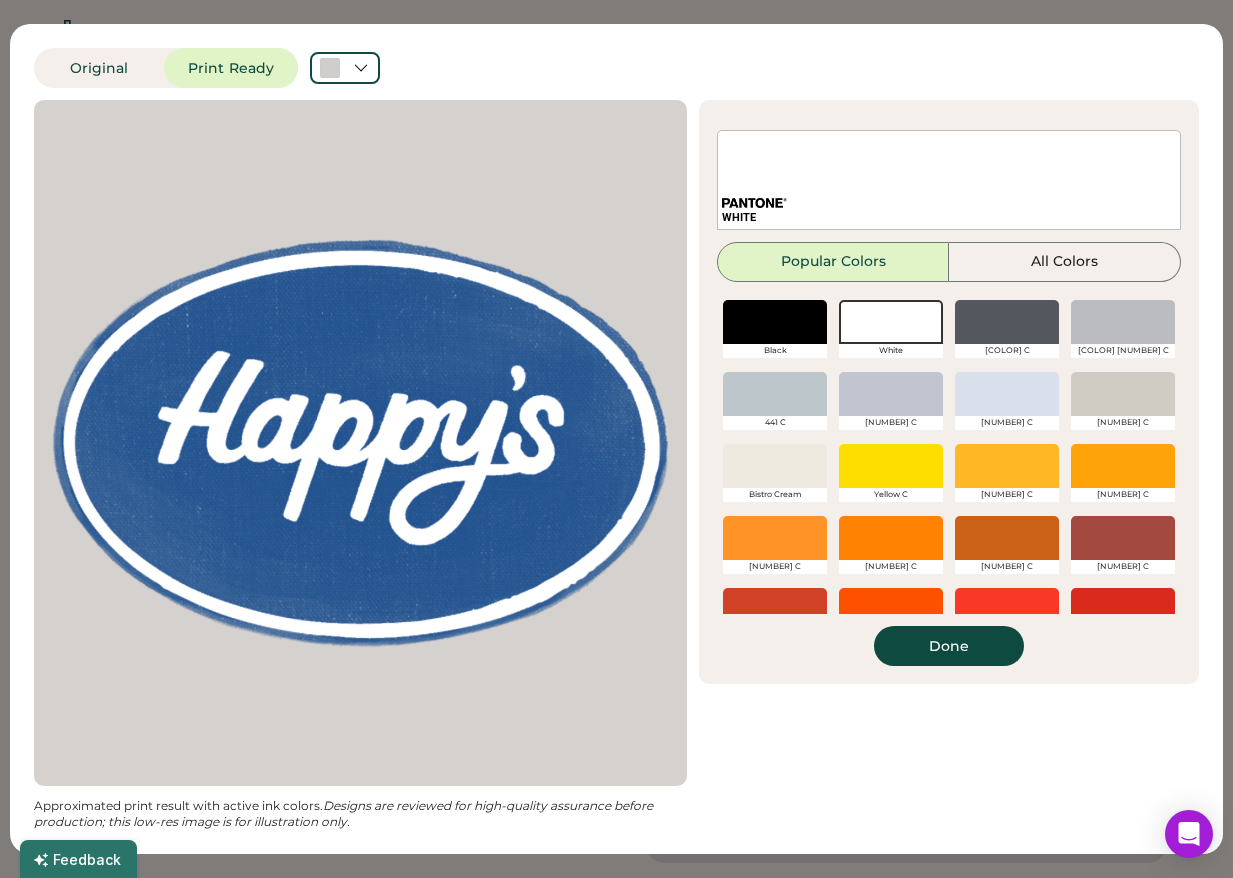 click at bounding box center [775, 466] 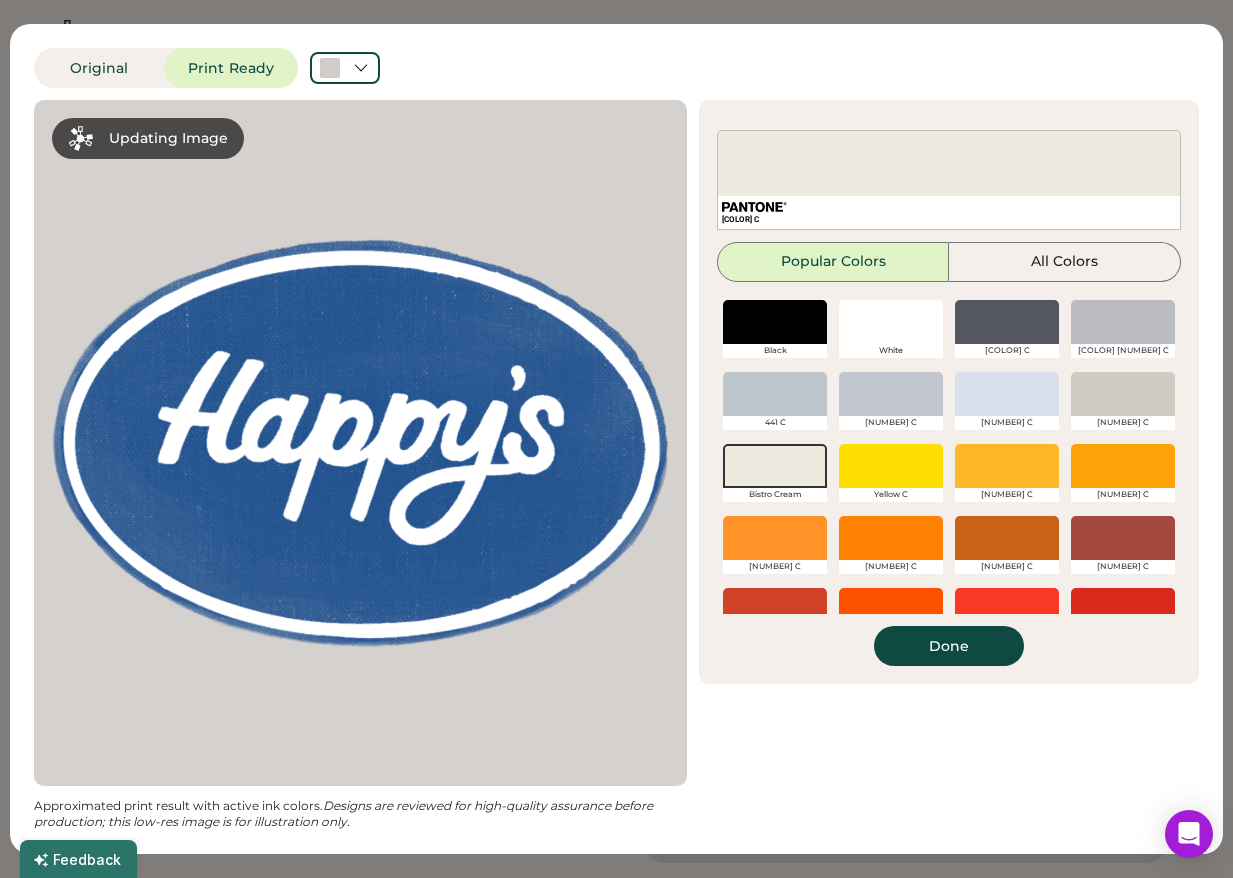 click at bounding box center [775, 466] 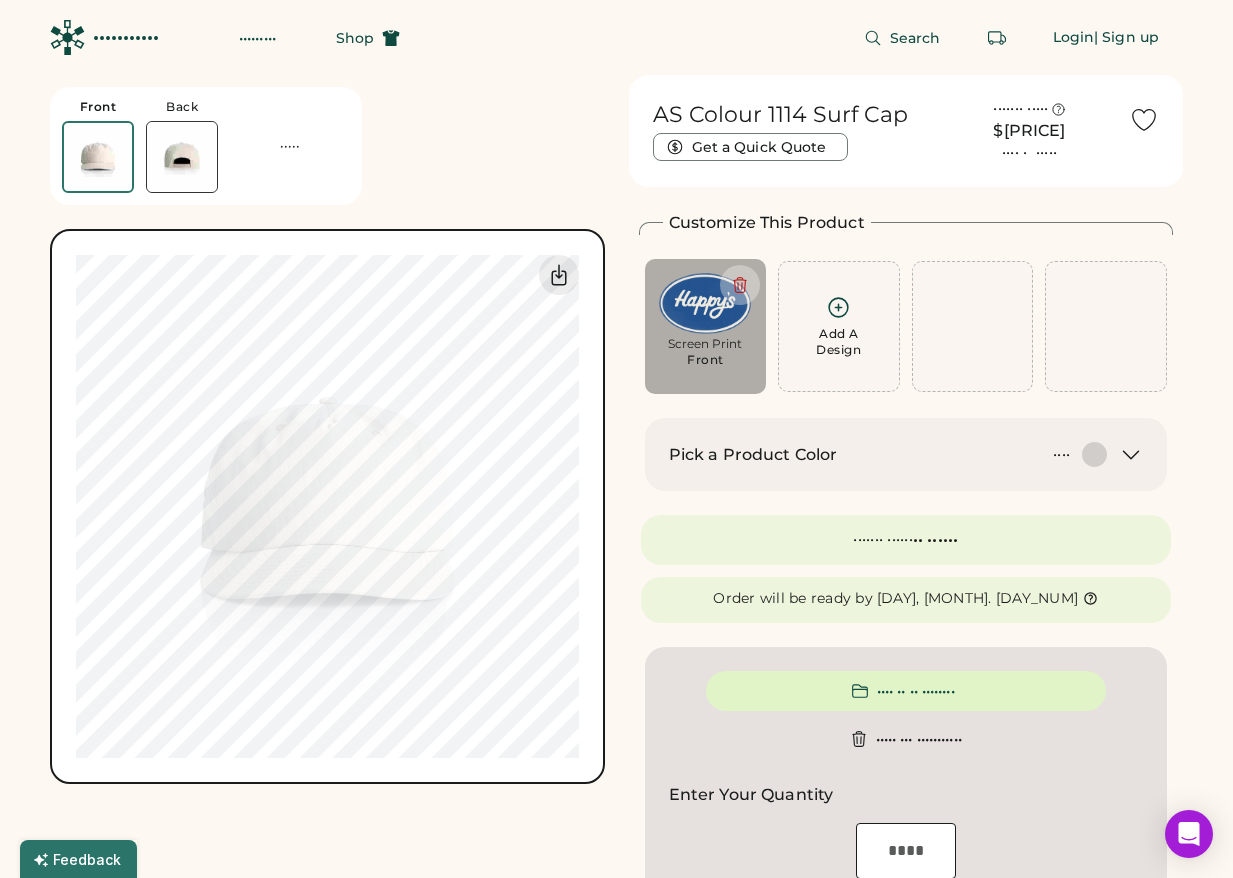 scroll, scrollTop: 0, scrollLeft: 0, axis: both 